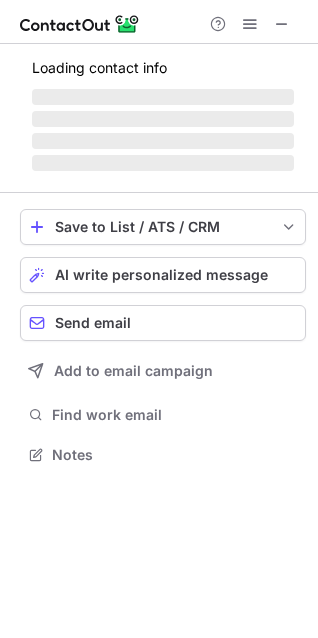 scroll, scrollTop: 0, scrollLeft: 0, axis: both 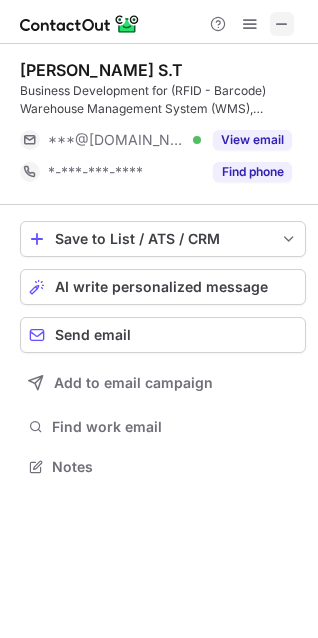 click at bounding box center [282, 24] 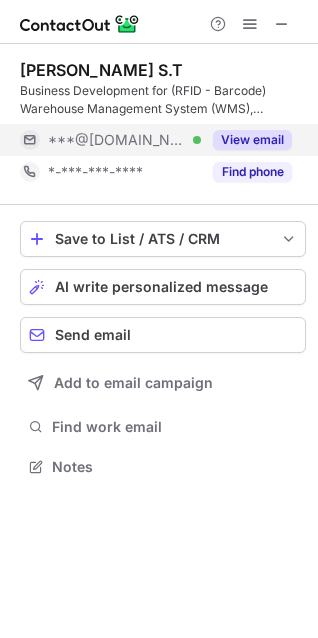 click on "View email" at bounding box center (252, 140) 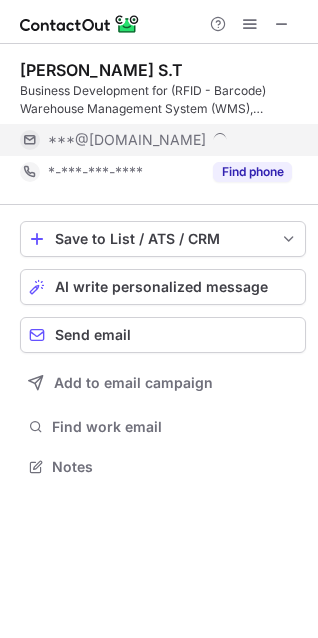scroll, scrollTop: 10, scrollLeft: 10, axis: both 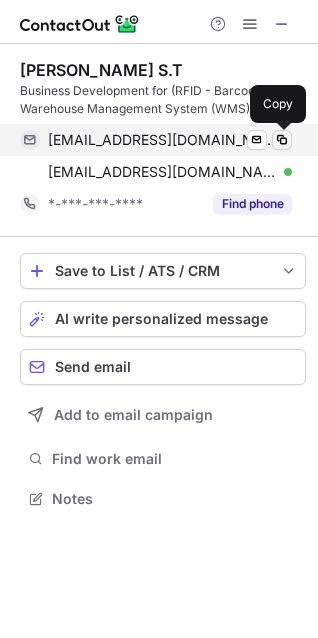 click at bounding box center [282, 140] 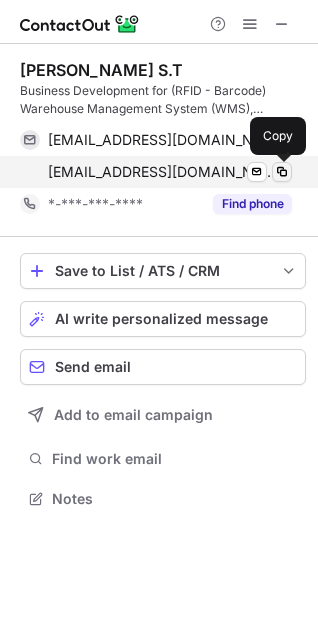 click at bounding box center [282, 172] 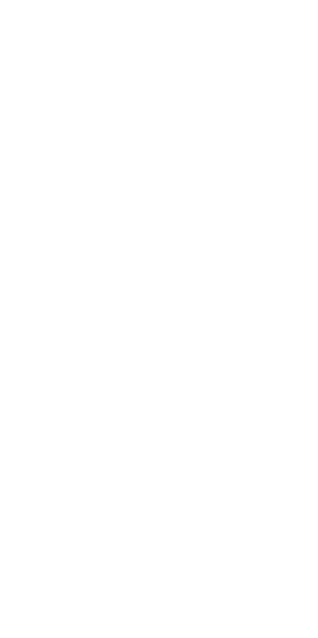 scroll, scrollTop: 0, scrollLeft: 0, axis: both 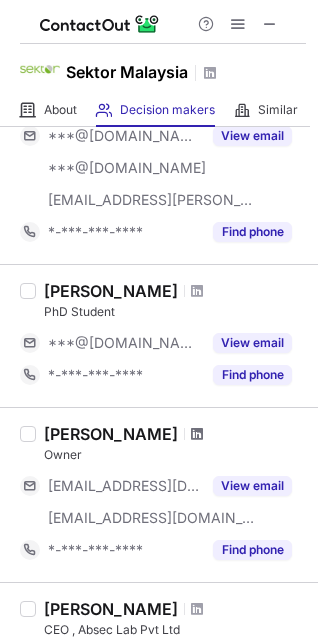 click at bounding box center [197, 434] 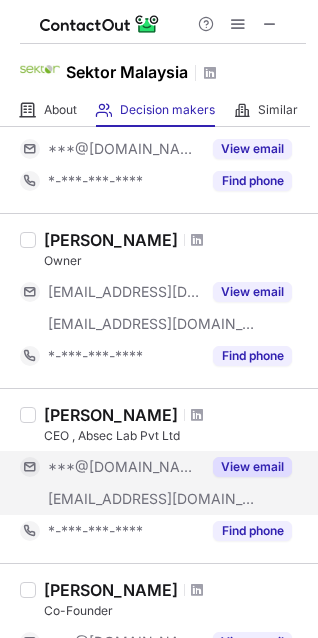 scroll, scrollTop: 500, scrollLeft: 0, axis: vertical 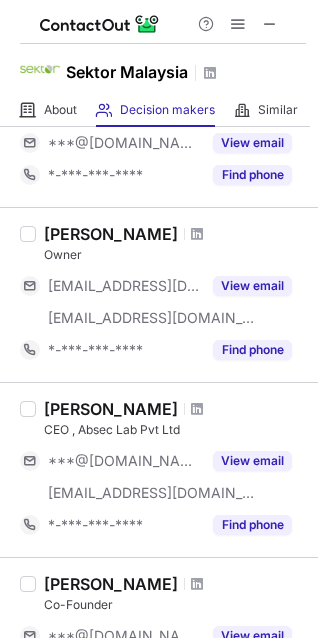 click on "CEO , Absec Lab Pvt Ltd" at bounding box center (175, 430) 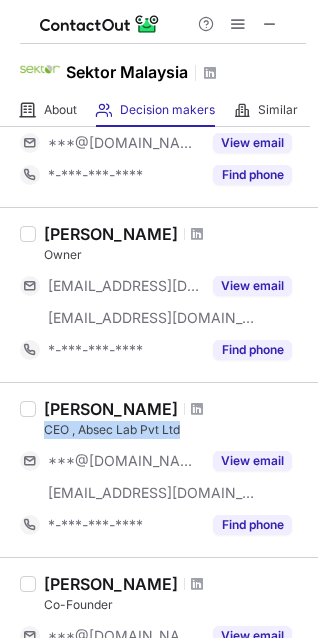 click on "CEO , Absec Lab Pvt Ltd" at bounding box center (175, 430) 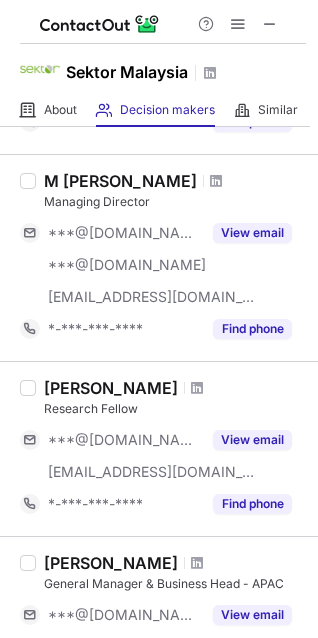 scroll, scrollTop: 1300, scrollLeft: 0, axis: vertical 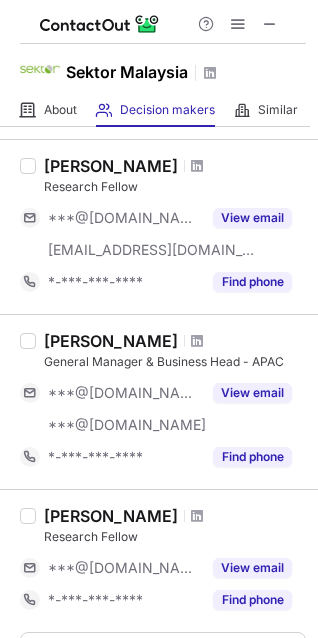 click on "General Manager & Business Head - APAC" at bounding box center [175, 362] 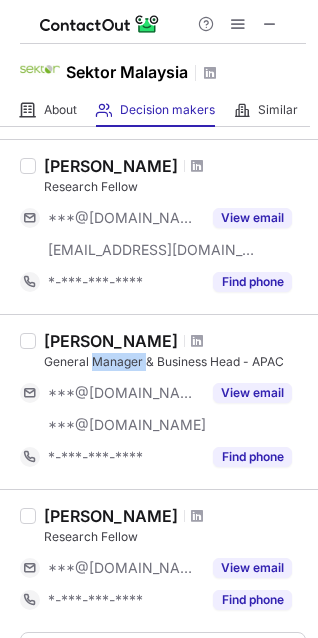 click on "General Manager & Business Head - APAC" at bounding box center [175, 362] 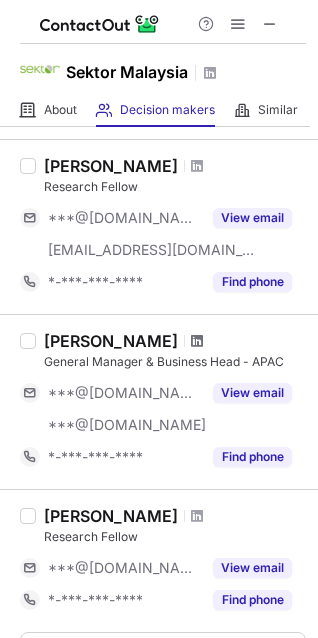 click at bounding box center [197, 341] 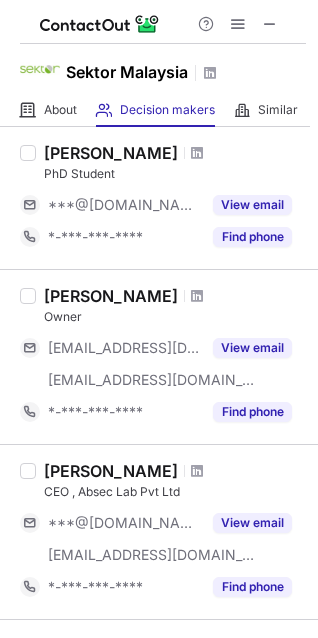 scroll, scrollTop: 0, scrollLeft: 0, axis: both 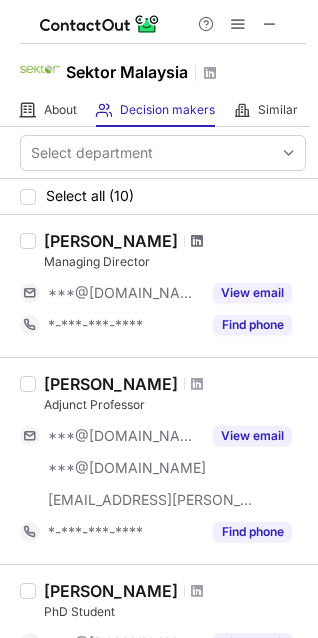 click at bounding box center (197, 241) 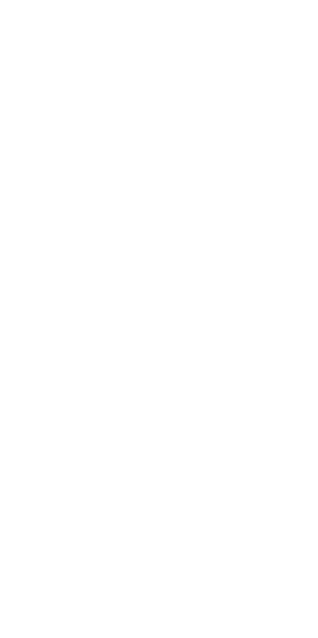 scroll, scrollTop: 0, scrollLeft: 0, axis: both 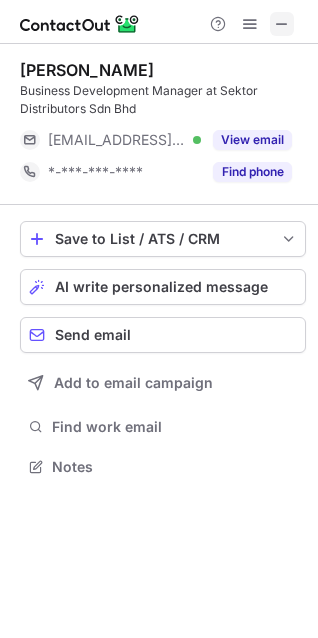 click at bounding box center (282, 24) 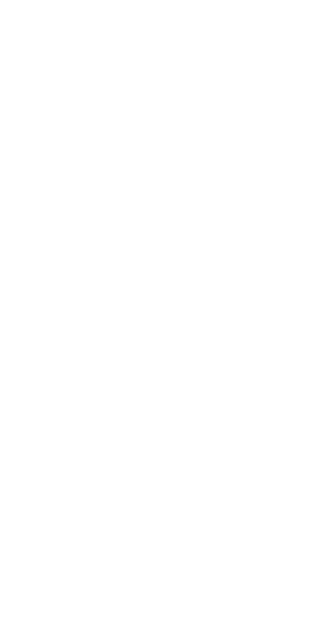 scroll, scrollTop: 0, scrollLeft: 0, axis: both 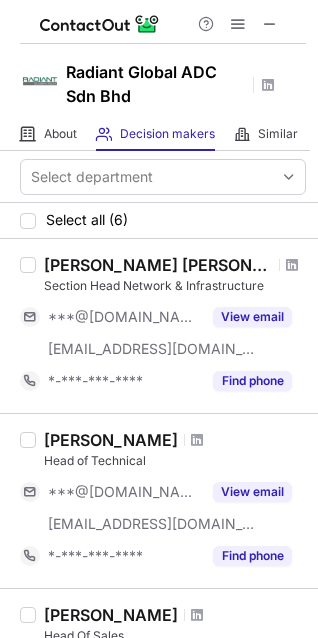 click on "Section Head Network & Infrastructure" at bounding box center [175, 286] 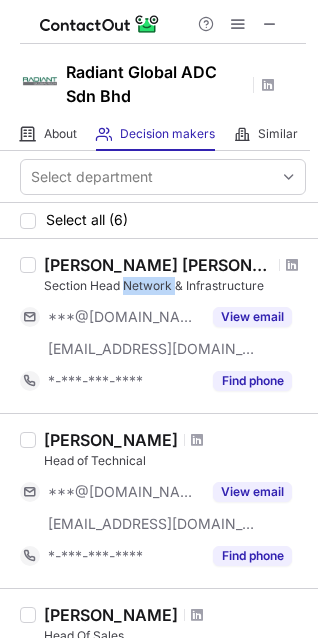 click on "Section Head Network & Infrastructure" at bounding box center [175, 286] 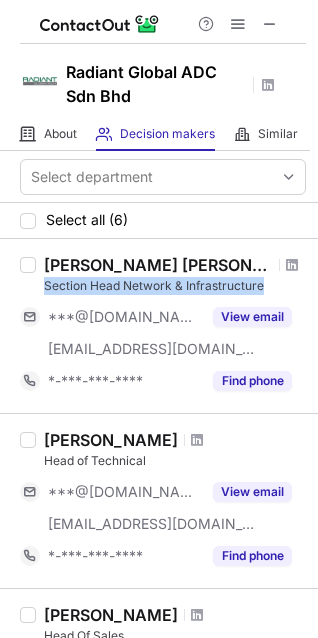 click on "Section Head Network & Infrastructure" at bounding box center (175, 286) 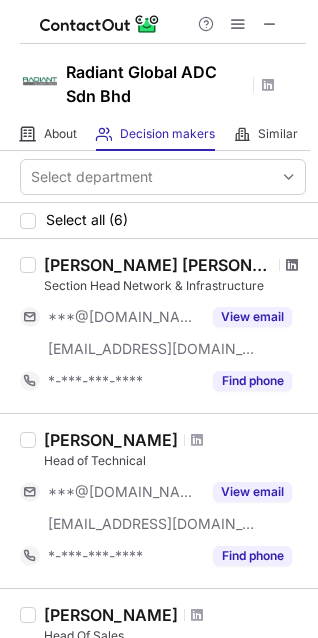 drag, startPoint x: 278, startPoint y: 256, endPoint x: 277, endPoint y: 267, distance: 11.045361 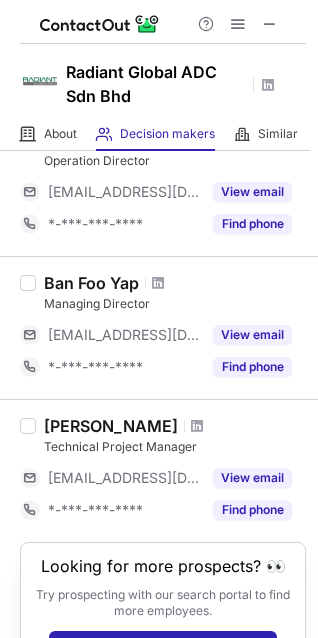scroll, scrollTop: 693, scrollLeft: 0, axis: vertical 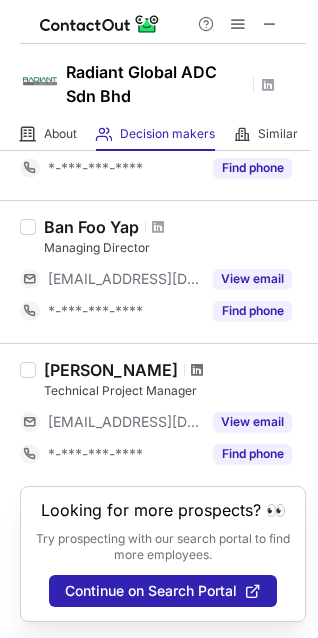 click at bounding box center (197, 370) 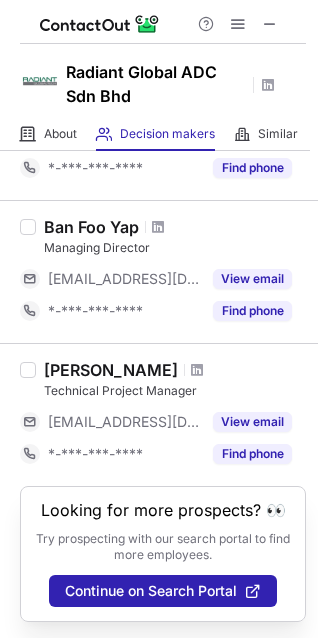 click at bounding box center (238, 24) 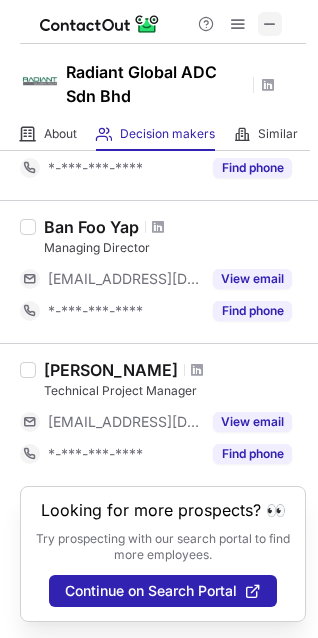 click at bounding box center (270, 24) 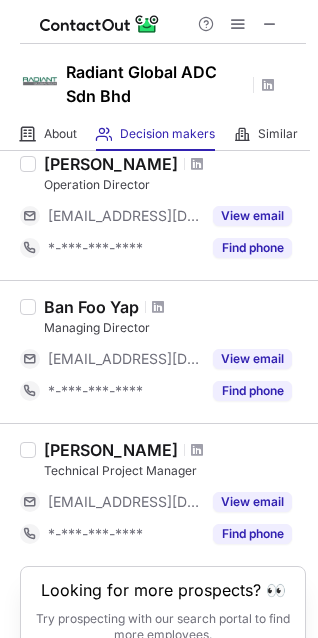 scroll, scrollTop: 593, scrollLeft: 0, axis: vertical 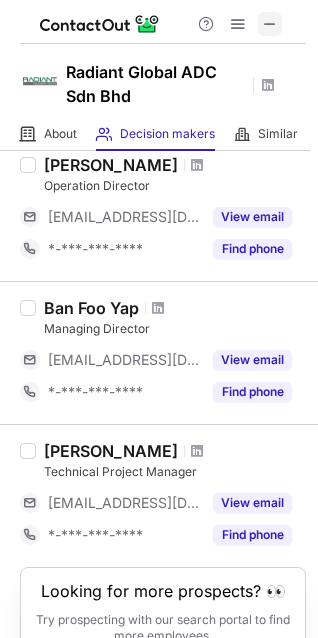click at bounding box center (270, 24) 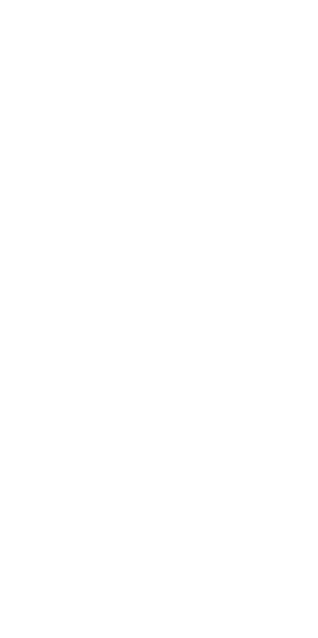 scroll, scrollTop: 0, scrollLeft: 0, axis: both 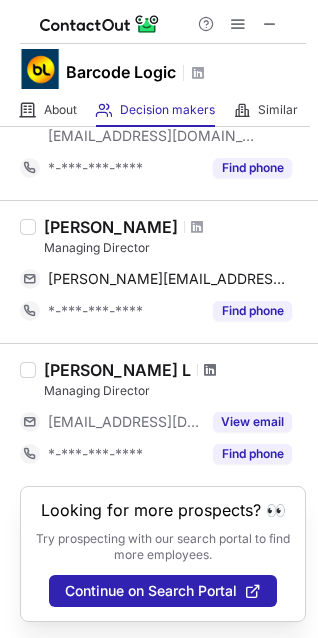click at bounding box center [210, 370] 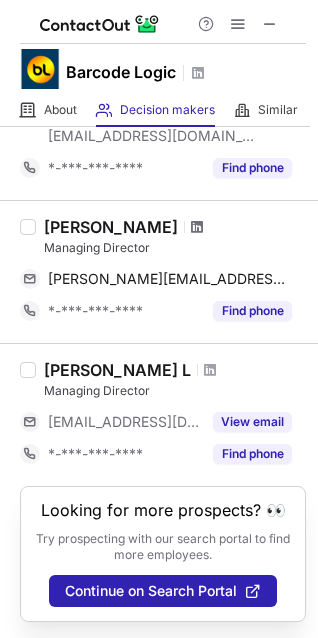 click at bounding box center (197, 227) 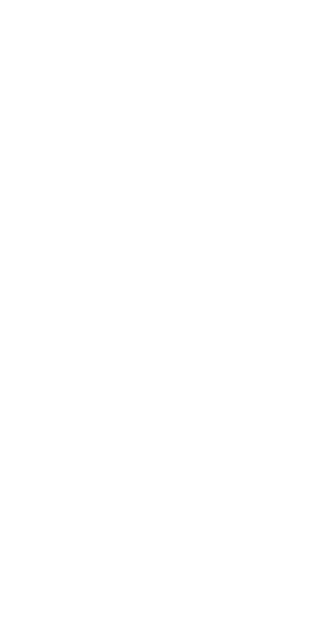 scroll, scrollTop: 0, scrollLeft: 0, axis: both 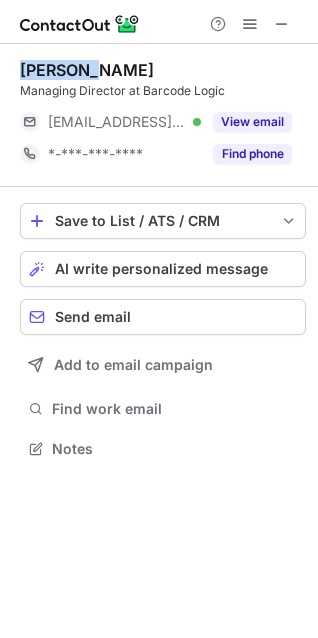 drag, startPoint x: 194, startPoint y: 23, endPoint x: 261, endPoint y: 36, distance: 68.24954 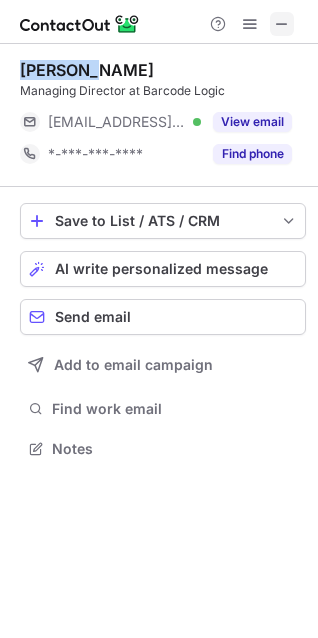 click at bounding box center (282, 24) 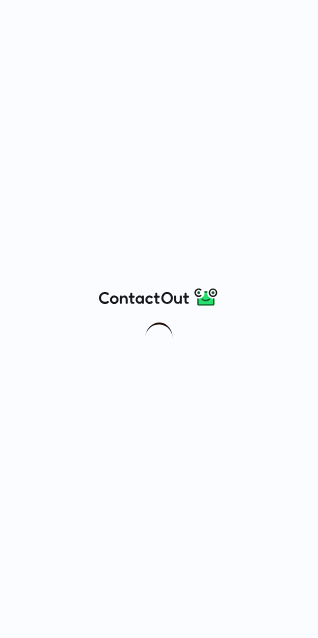 scroll, scrollTop: 0, scrollLeft: 0, axis: both 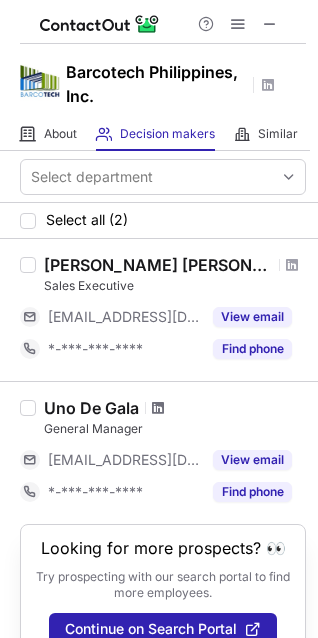 click at bounding box center (158, 408) 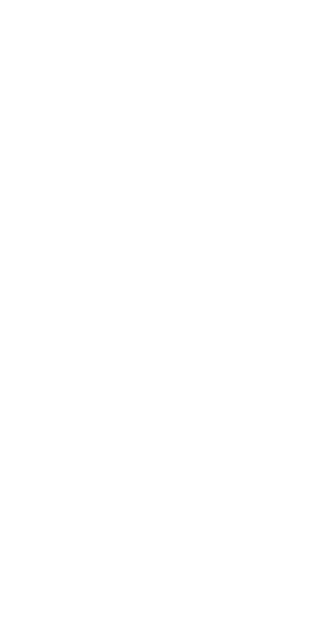 scroll, scrollTop: 0, scrollLeft: 0, axis: both 